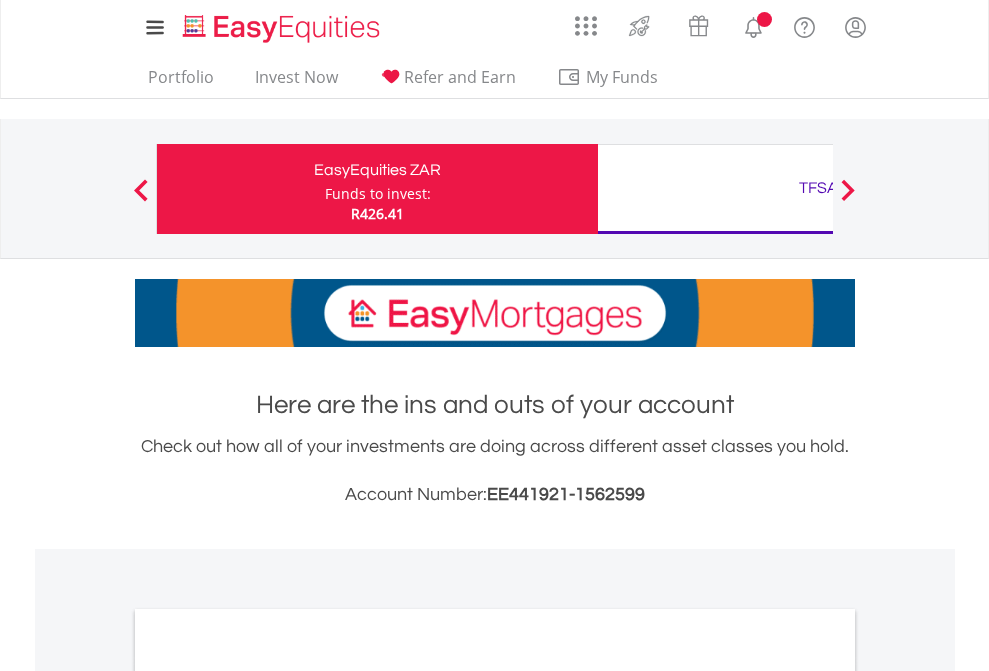 scroll, scrollTop: 0, scrollLeft: 0, axis: both 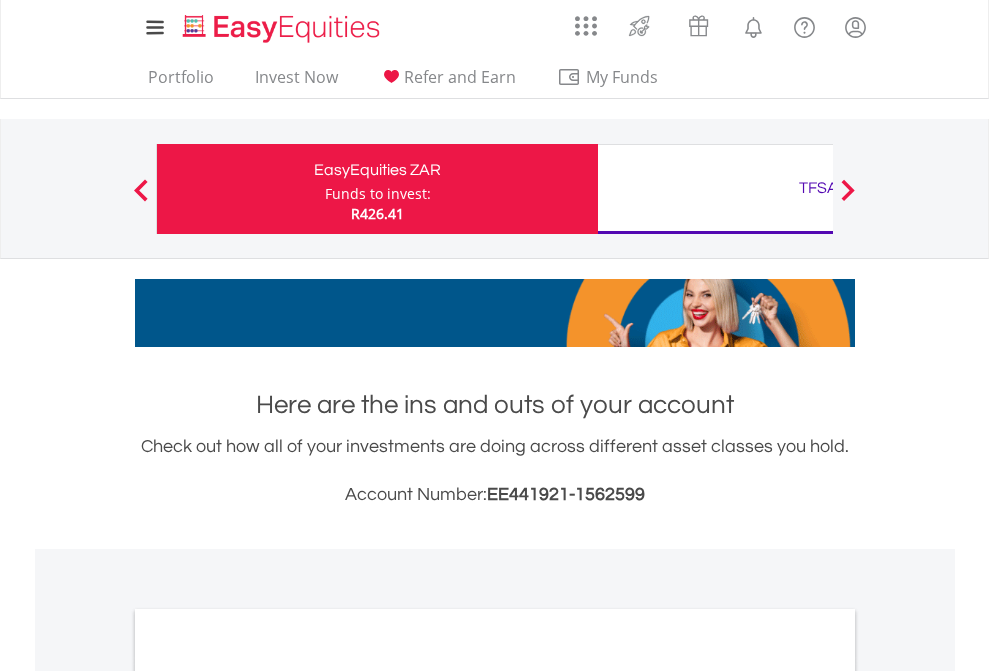 click on "Funds to invest:" at bounding box center [378, 194] 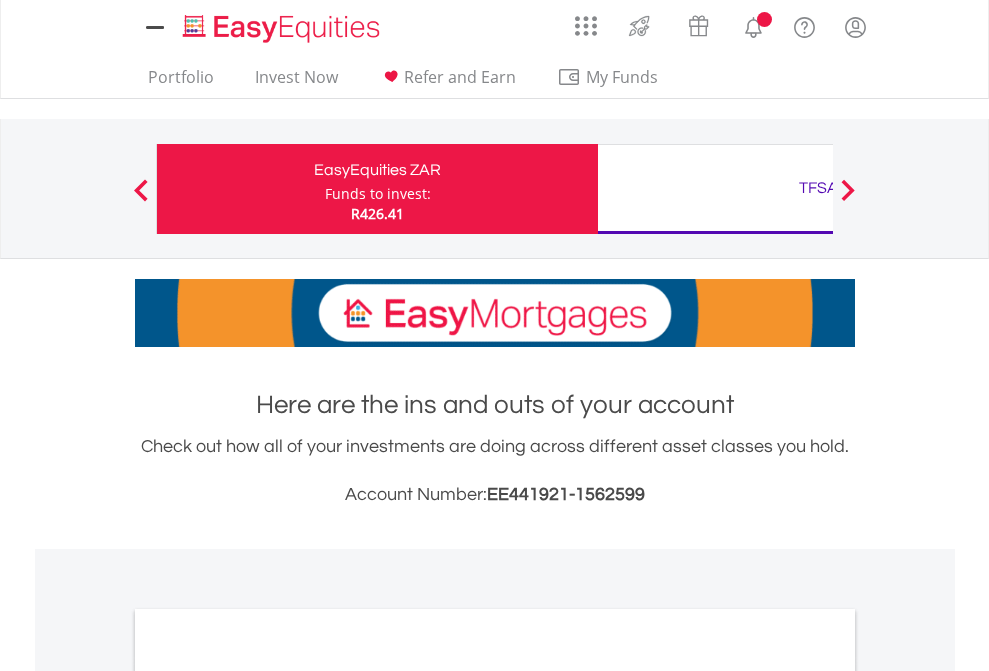 scroll, scrollTop: 0, scrollLeft: 0, axis: both 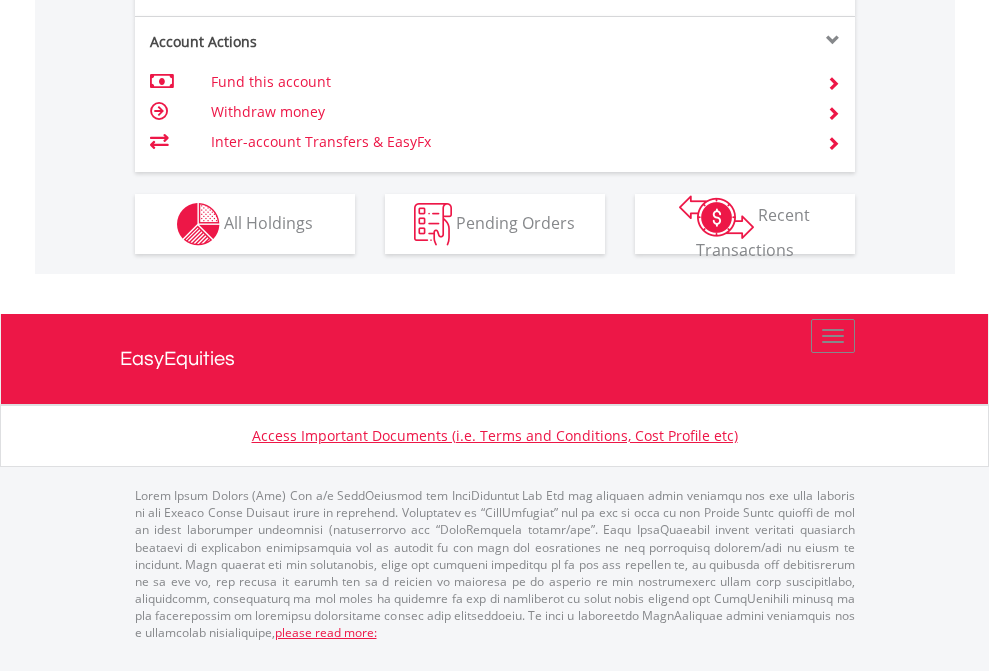 click on "Investment types" at bounding box center (706, -337) 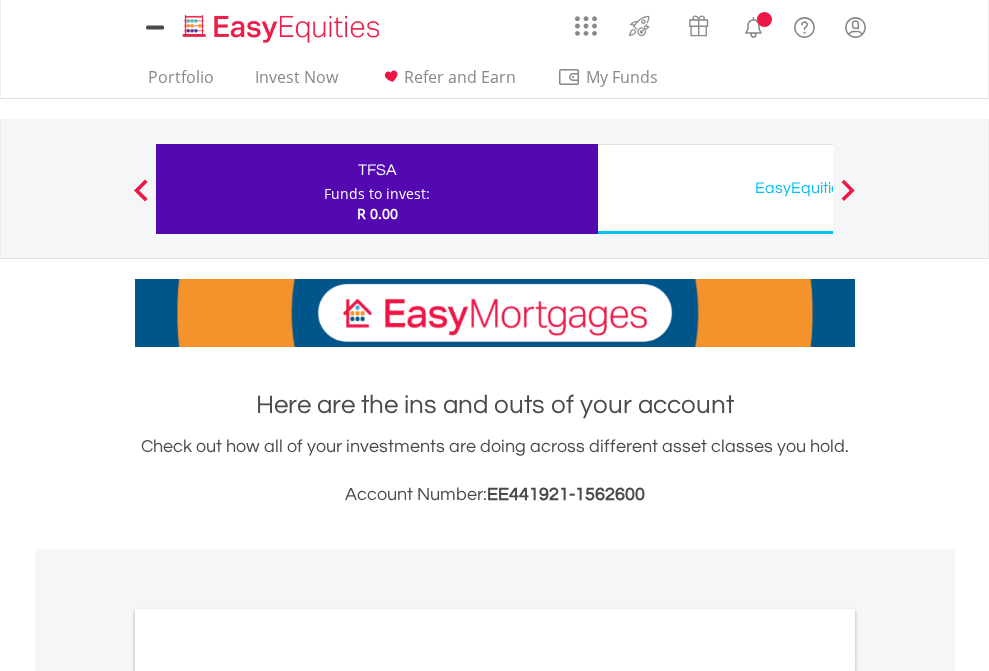 scroll, scrollTop: 0, scrollLeft: 0, axis: both 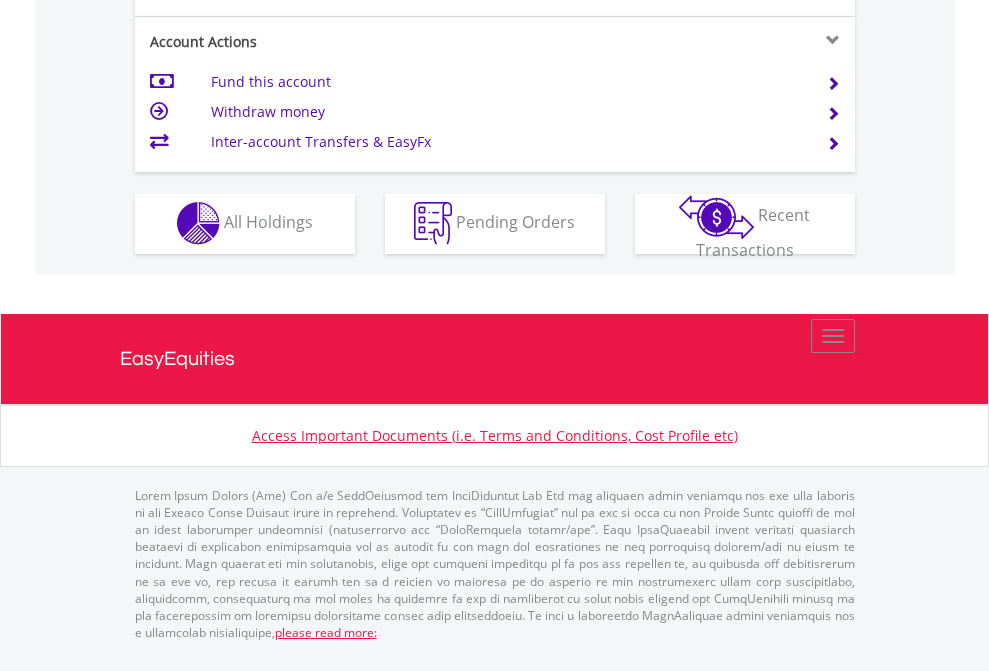 click on "Investment types" at bounding box center (706, -353) 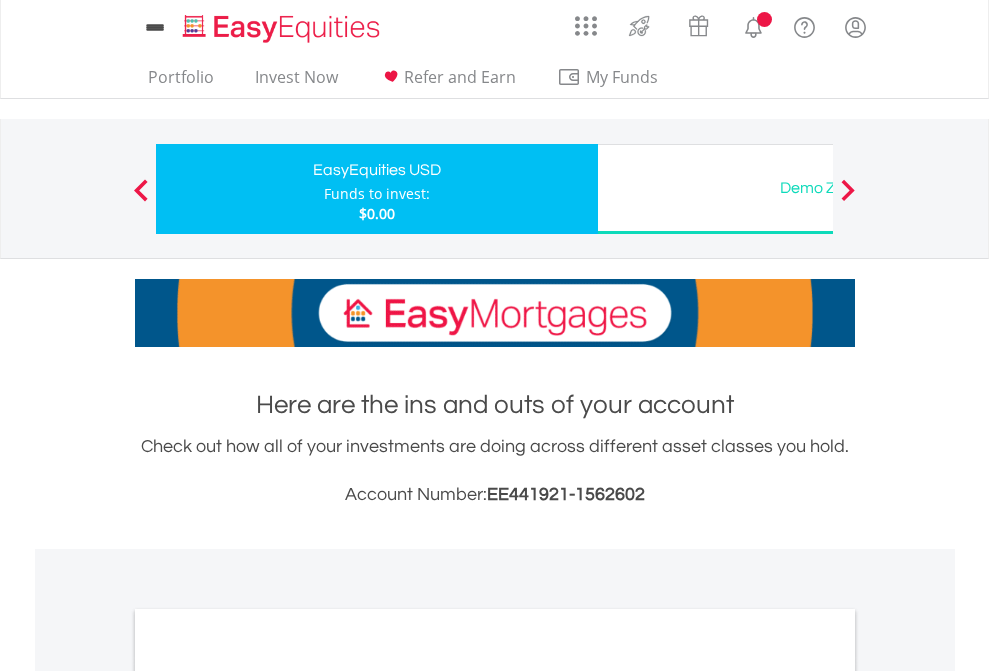 scroll, scrollTop: 0, scrollLeft: 0, axis: both 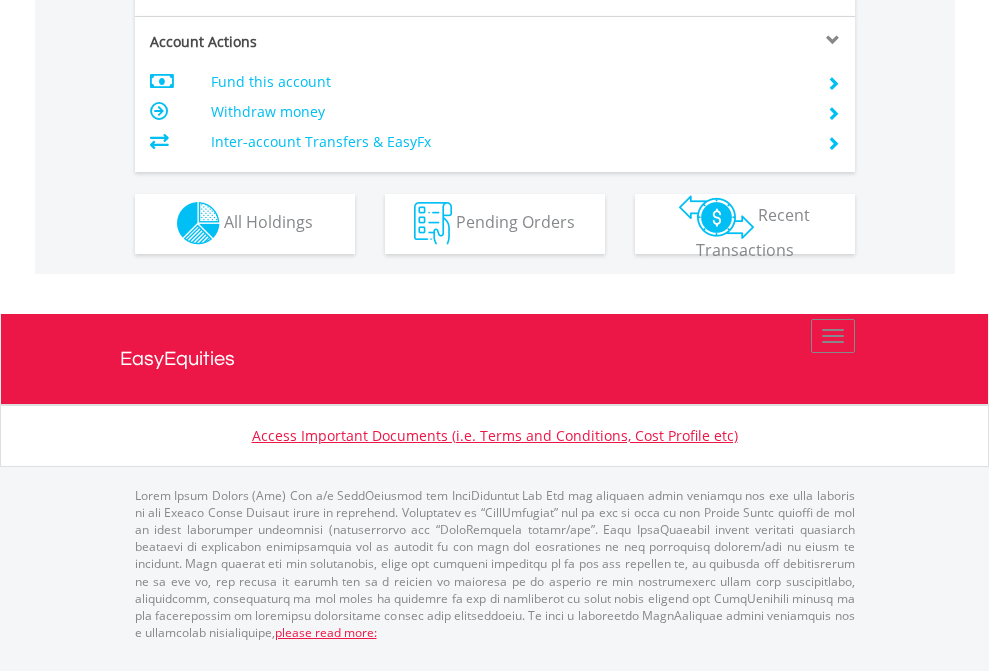 click on "Investment types" at bounding box center [706, -353] 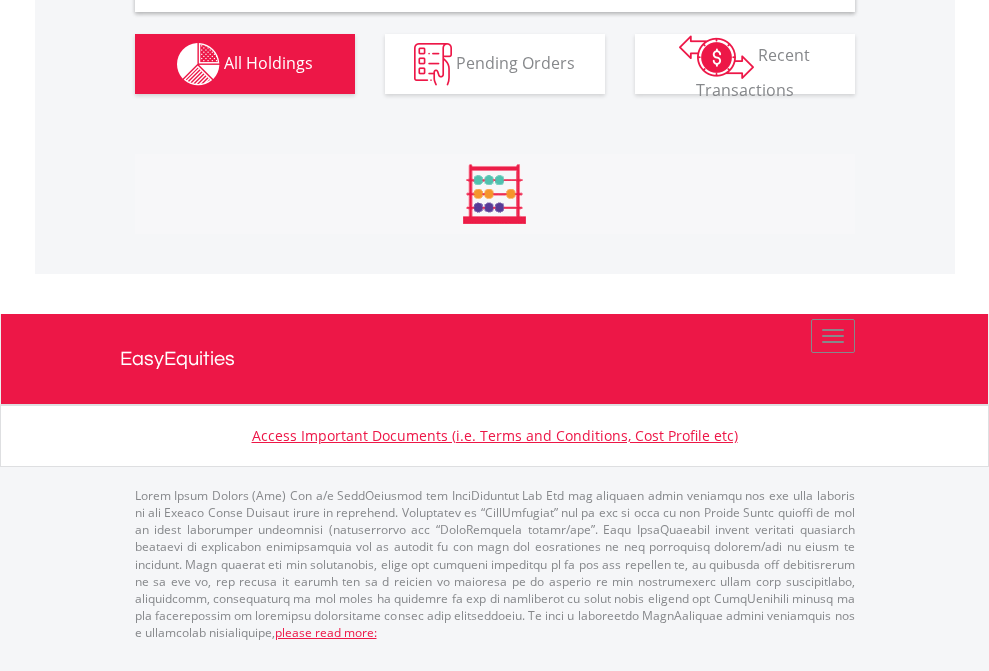 scroll, scrollTop: 1933, scrollLeft: 0, axis: vertical 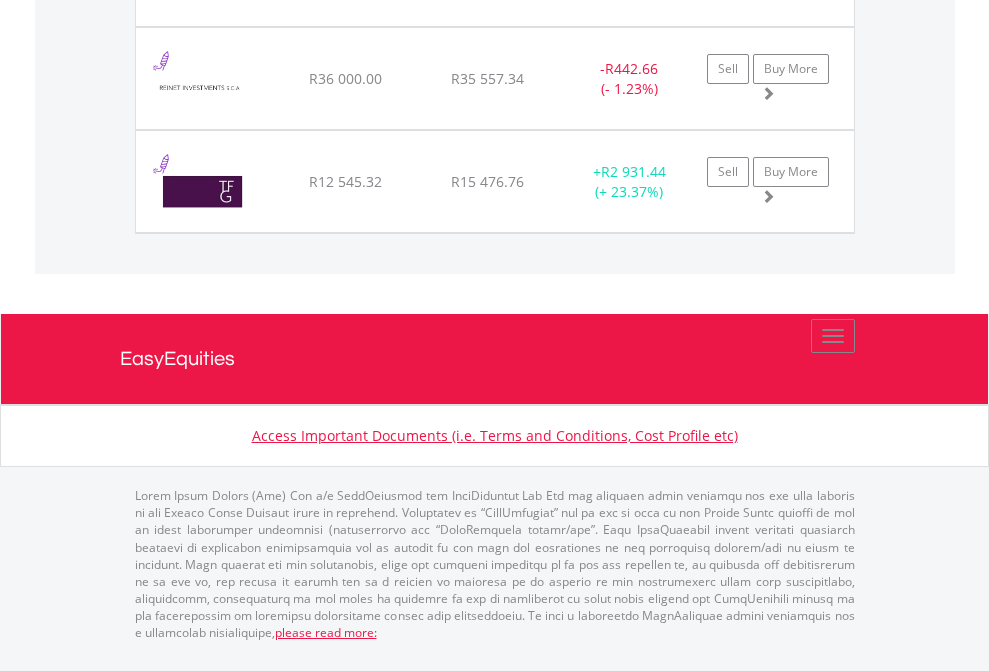 click on "TFSA" at bounding box center [818, -1483] 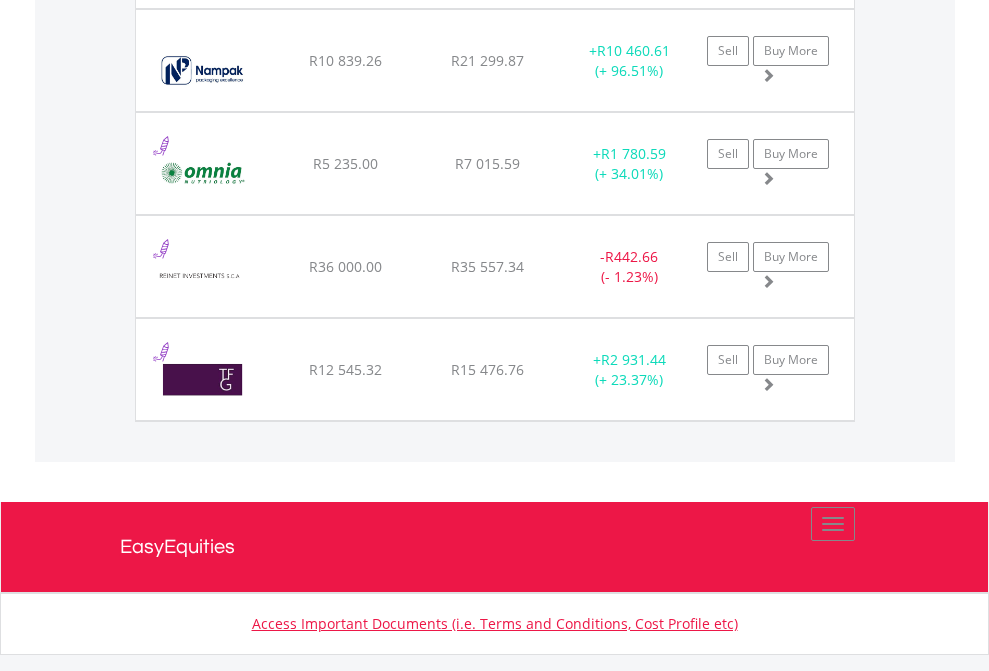 scroll, scrollTop: 144, scrollLeft: 0, axis: vertical 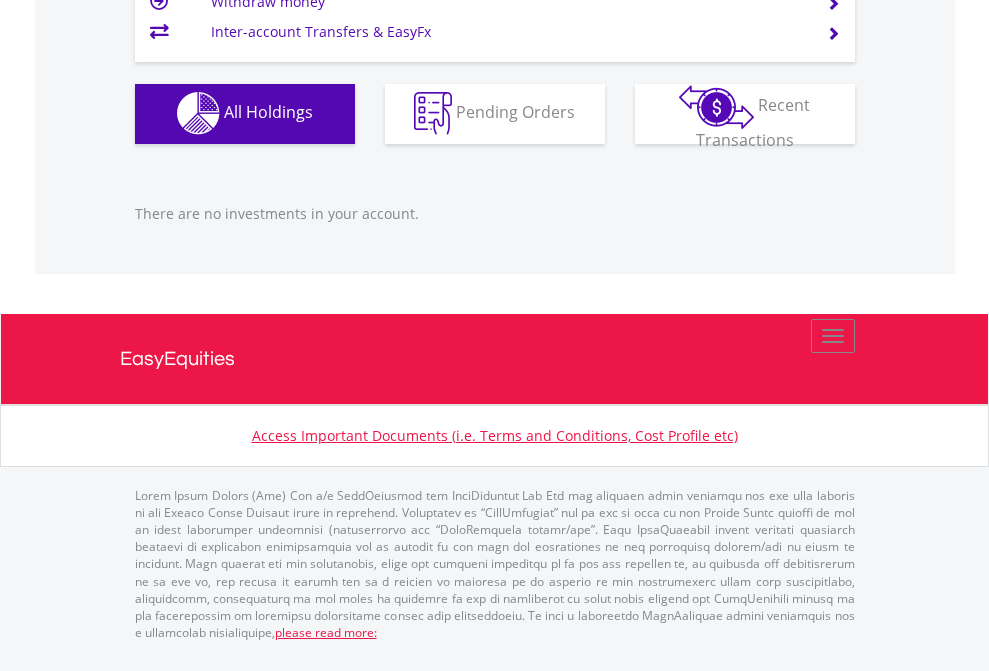 click on "EasyEquities USD" at bounding box center (818, -1142) 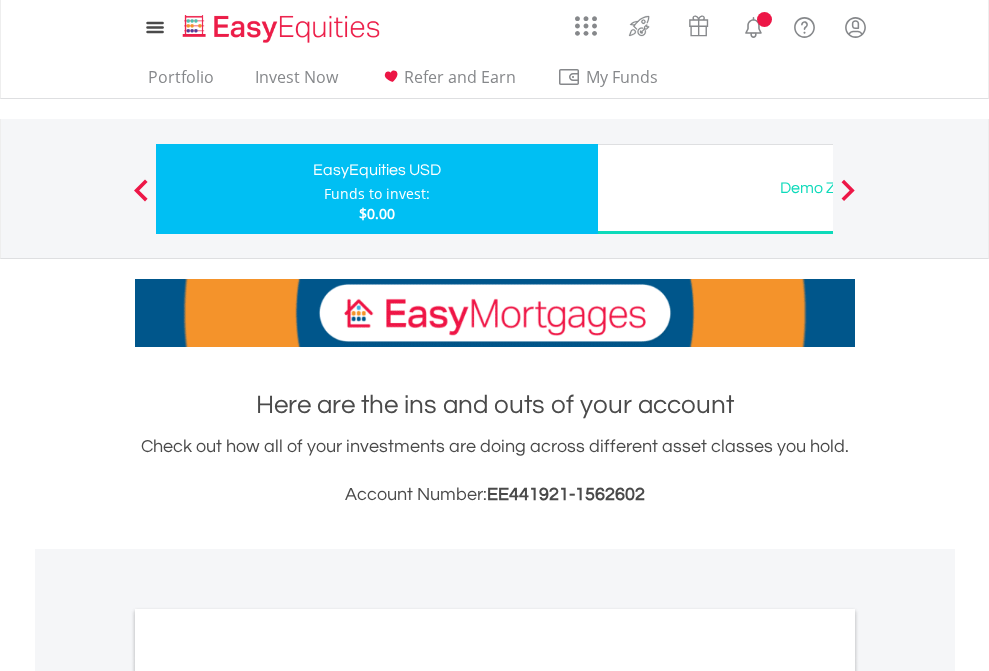 scroll, scrollTop: 0, scrollLeft: 0, axis: both 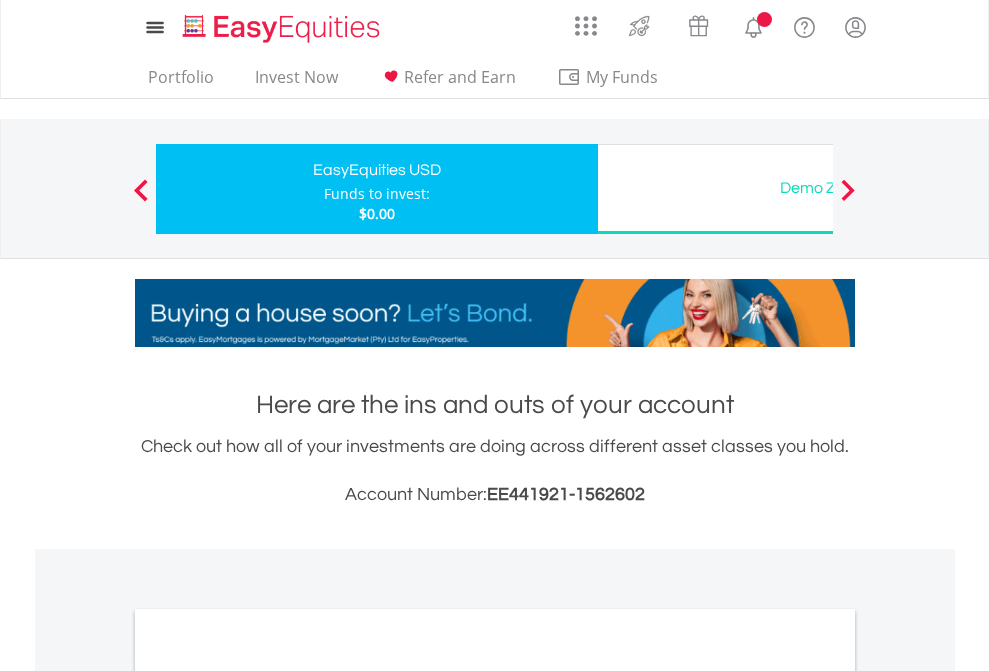 click on "All Holdings" at bounding box center [268, 1096] 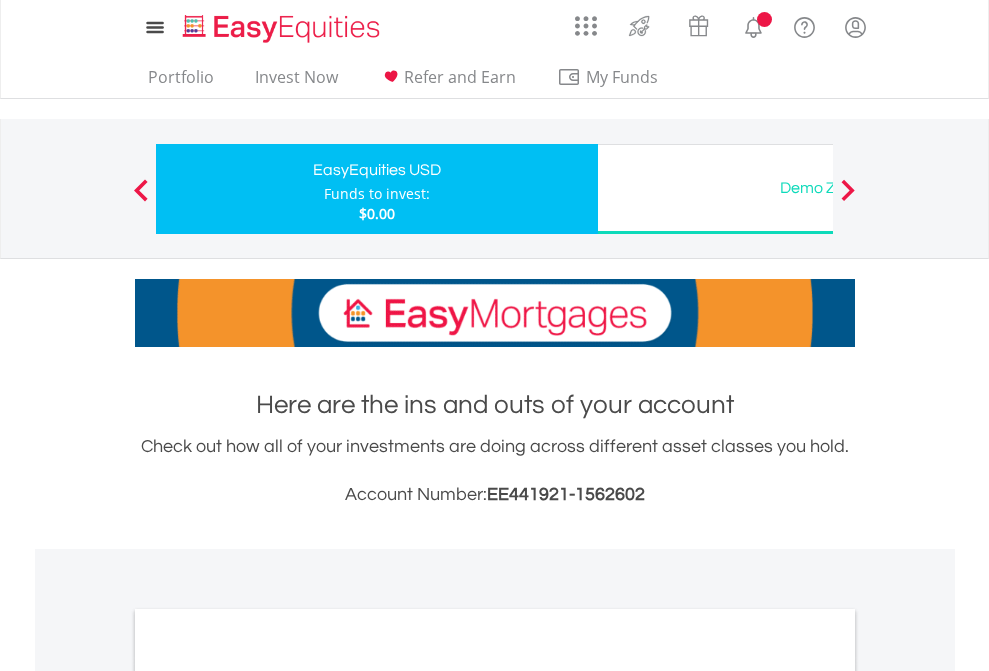 scroll, scrollTop: 1202, scrollLeft: 0, axis: vertical 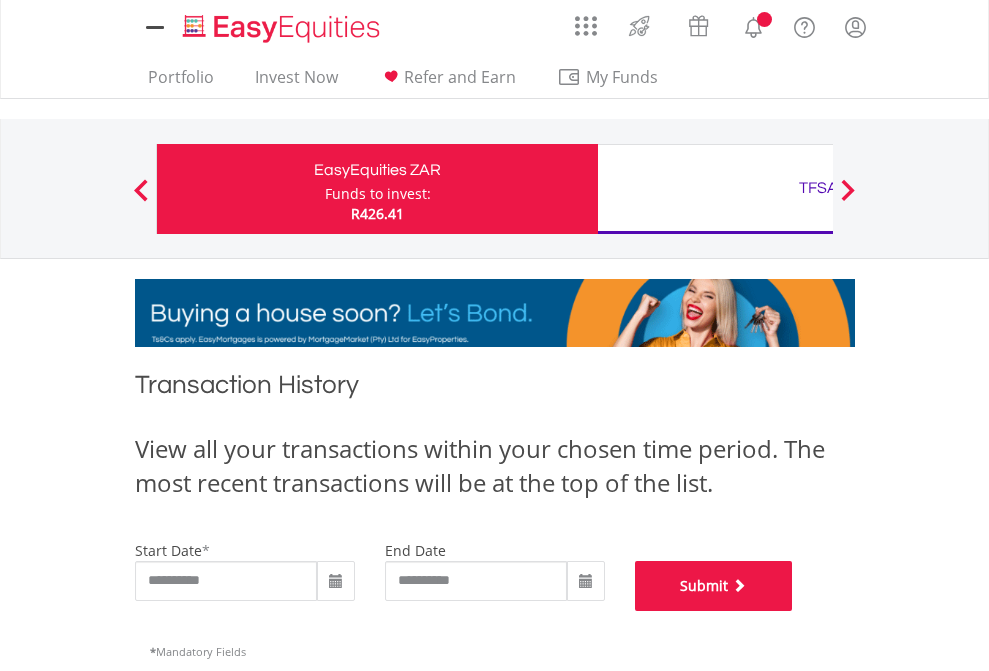 click on "Submit" at bounding box center (714, 586) 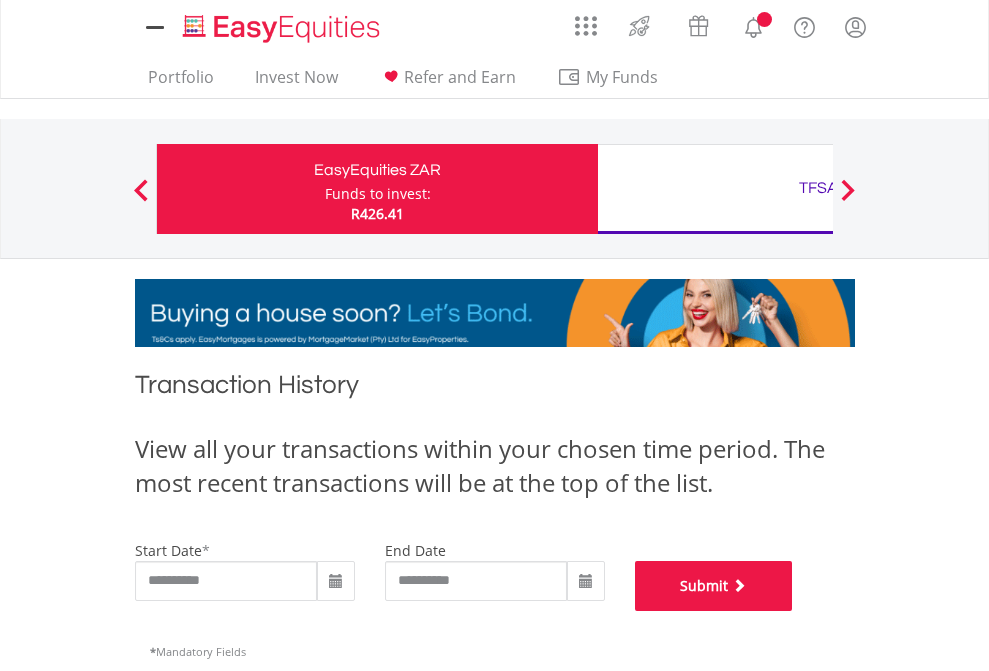 scroll, scrollTop: 811, scrollLeft: 0, axis: vertical 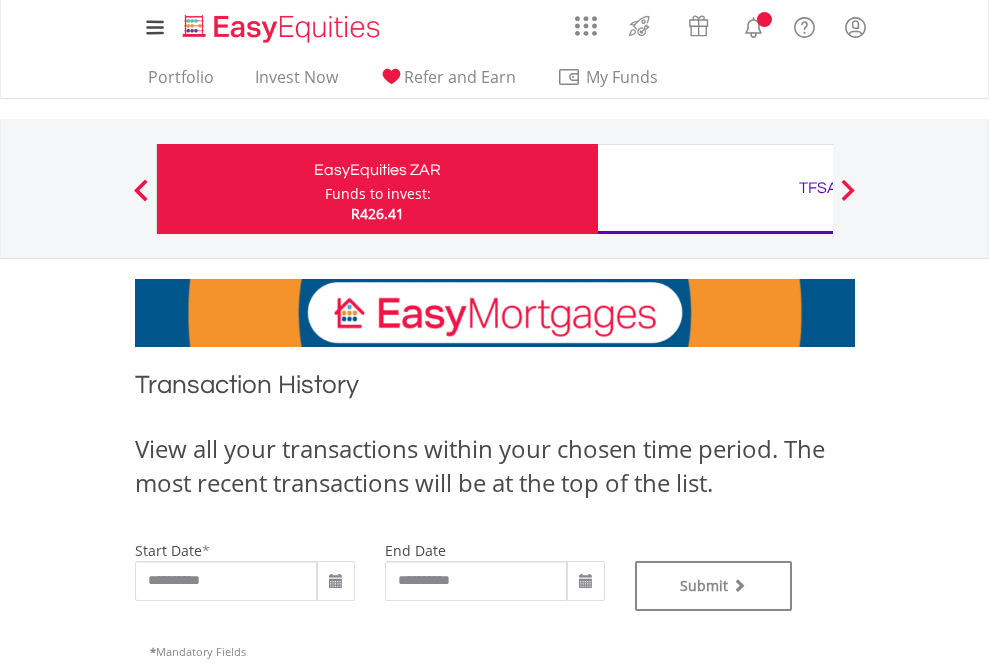 click on "TFSA" at bounding box center [818, 188] 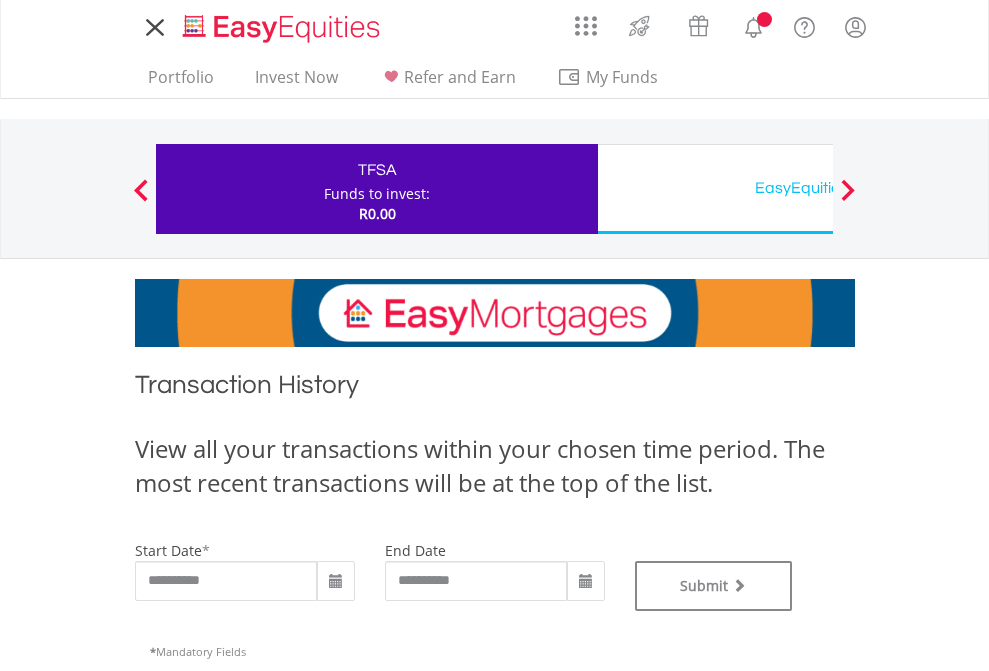 scroll, scrollTop: 0, scrollLeft: 0, axis: both 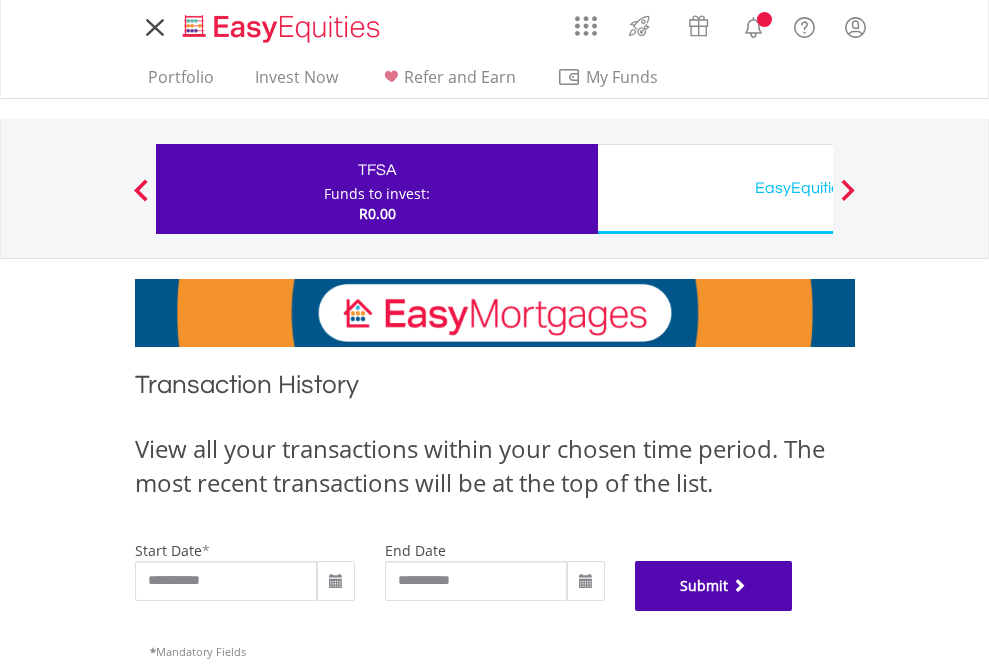 click on "Submit" at bounding box center (714, 586) 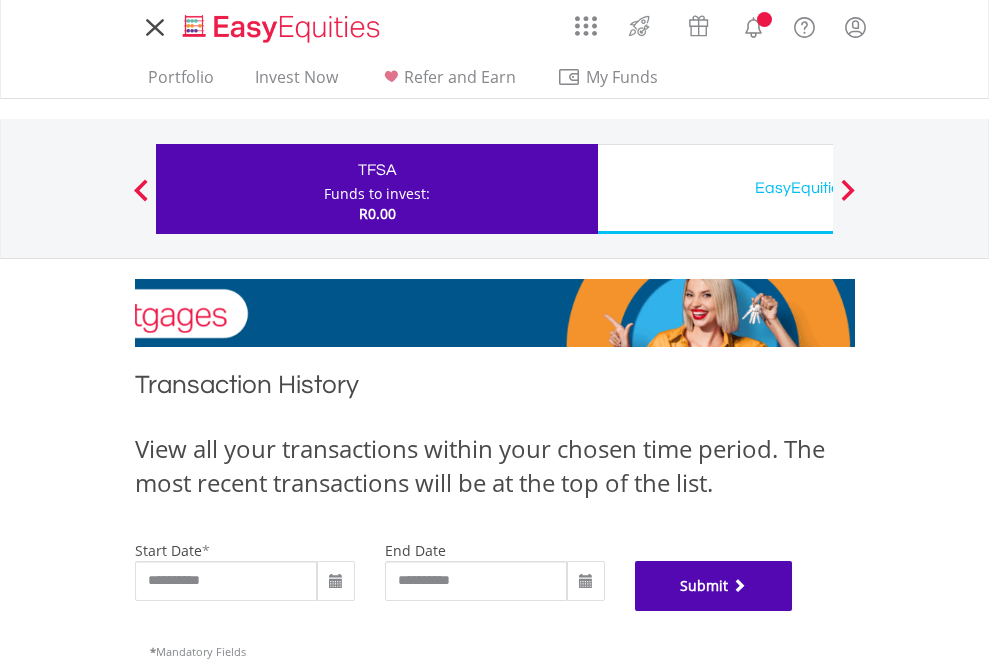 scroll, scrollTop: 811, scrollLeft: 0, axis: vertical 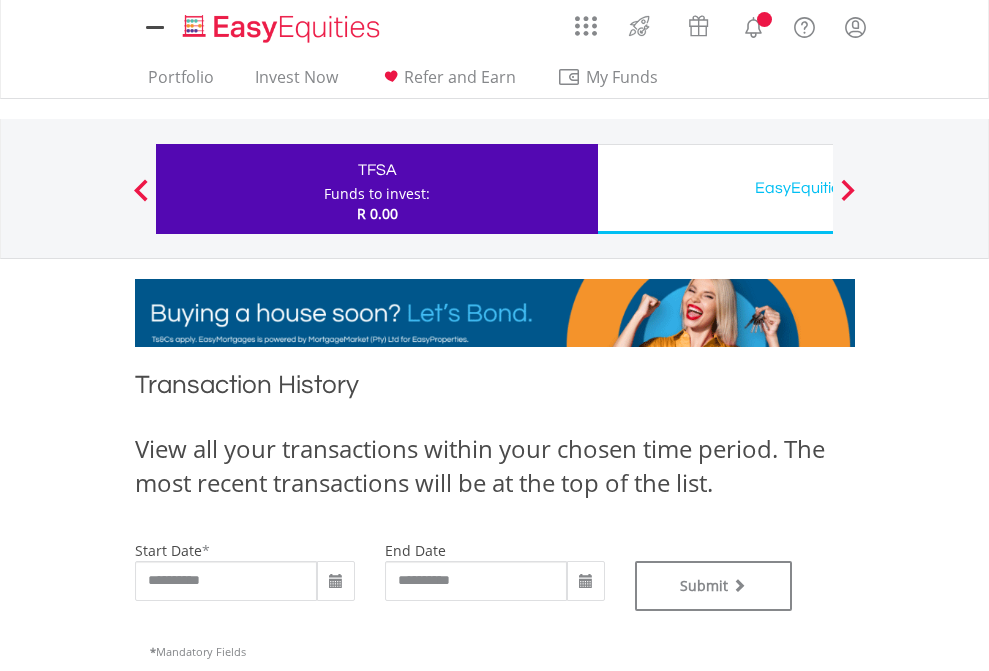 click on "EasyEquities USD" at bounding box center (818, 188) 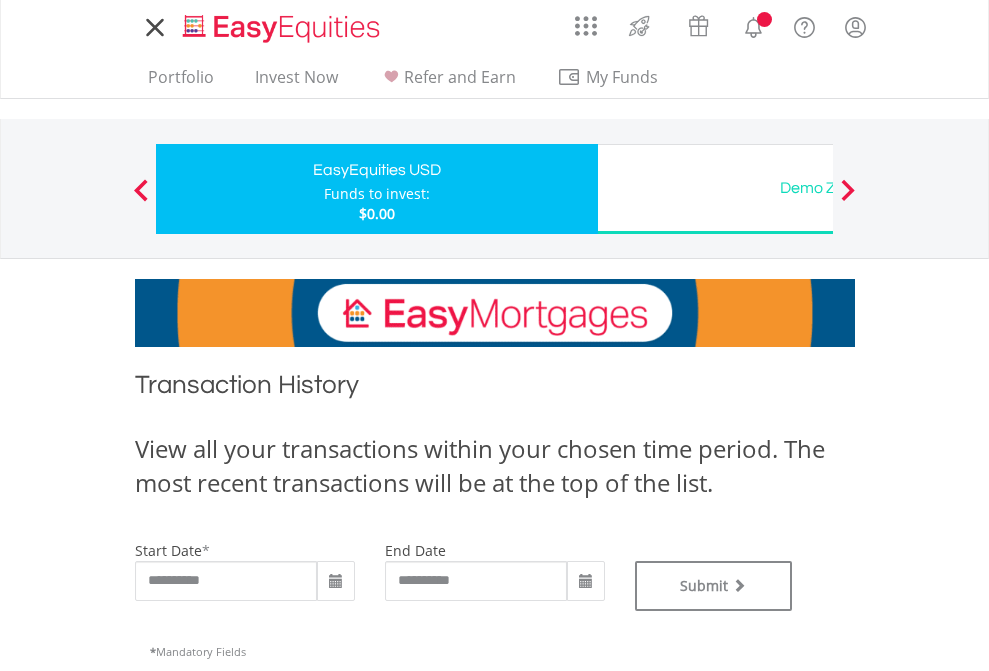 scroll, scrollTop: 0, scrollLeft: 0, axis: both 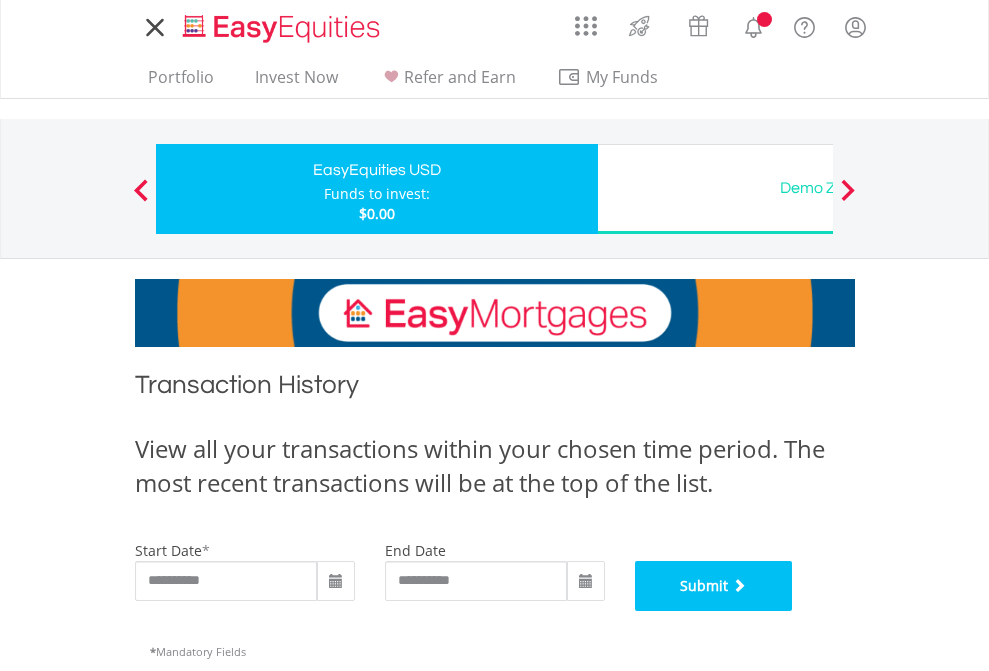 click on "Submit" at bounding box center (714, 586) 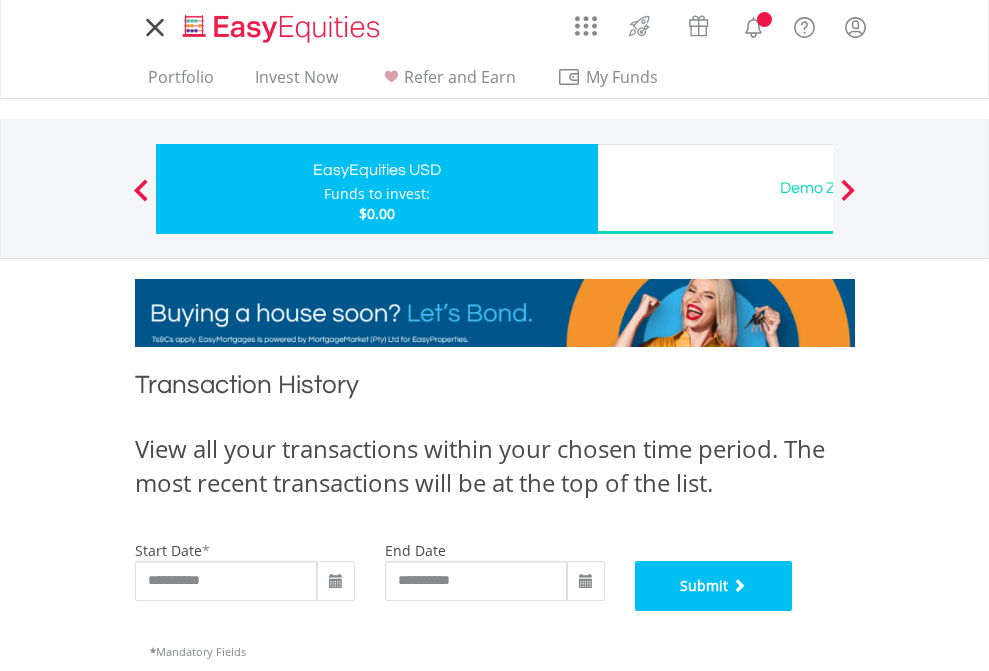 scroll, scrollTop: 811, scrollLeft: 0, axis: vertical 